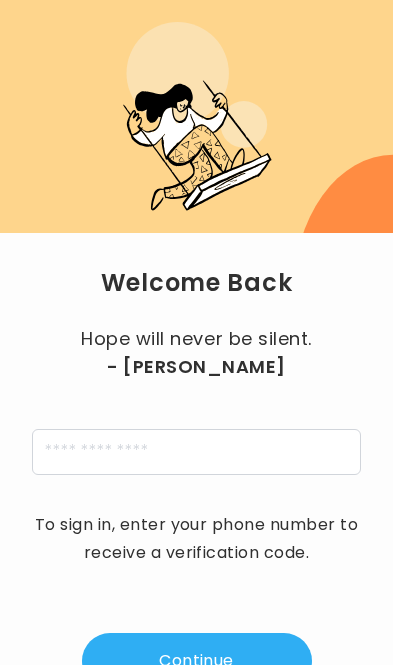 scroll, scrollTop: 0, scrollLeft: 0, axis: both 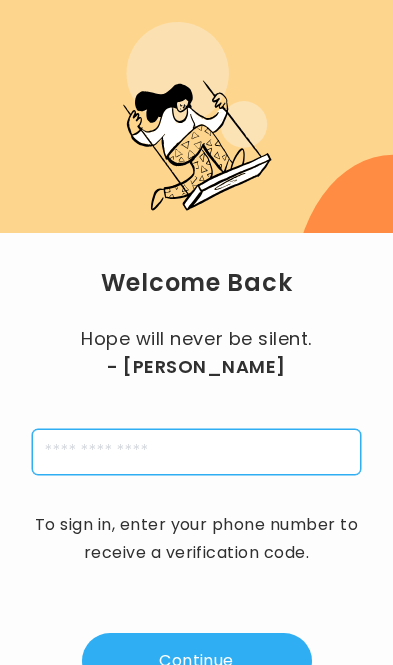click at bounding box center (196, 452) 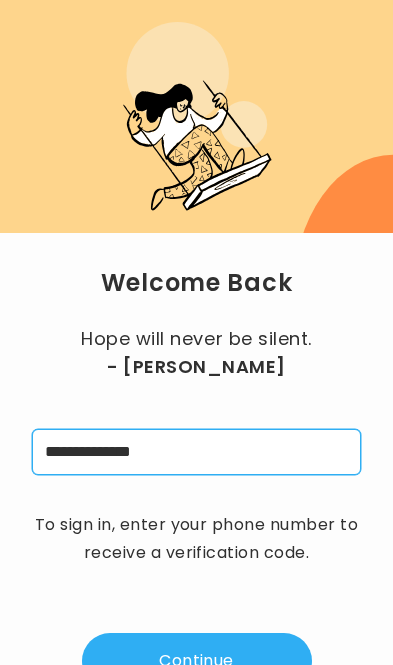 type on "**********" 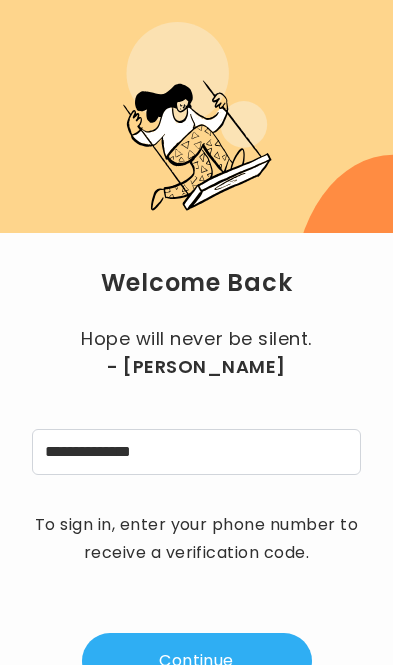 click on "Continue" at bounding box center [197, 661] 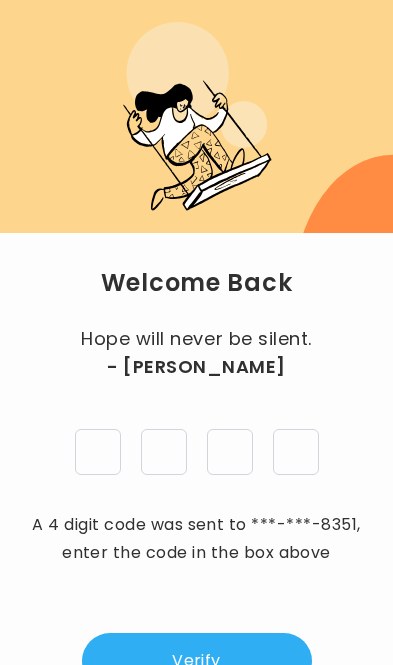 click at bounding box center [98, 452] 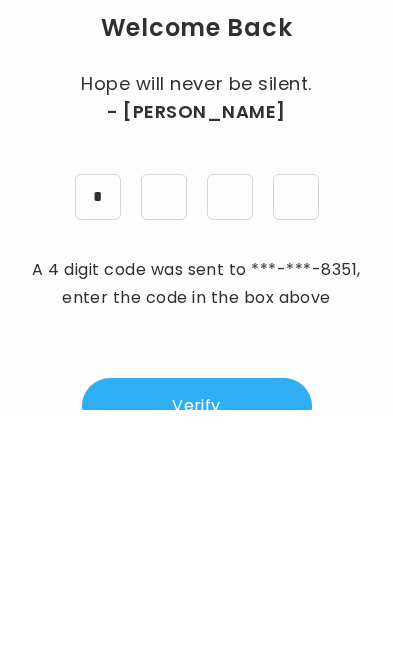 type on "*" 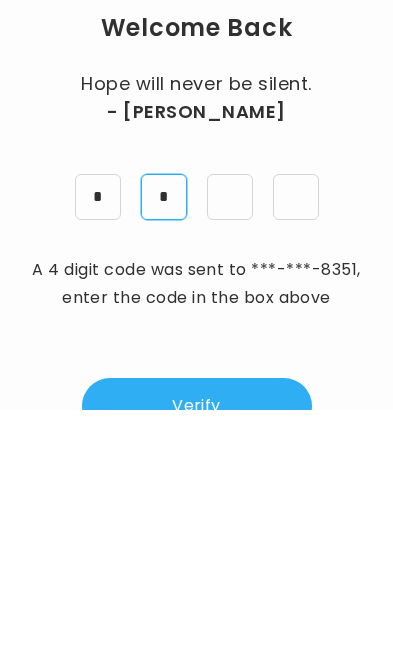 type on "*" 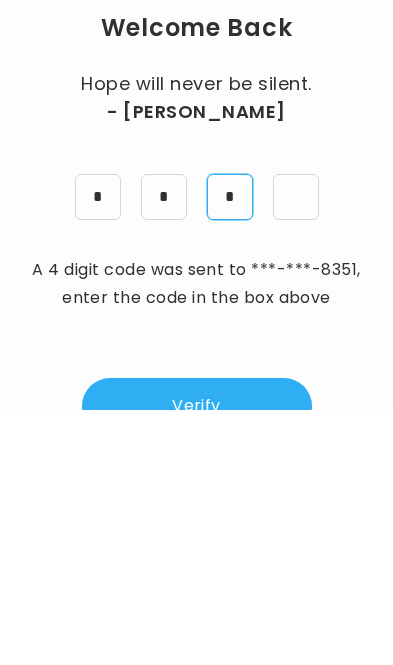 type on "*" 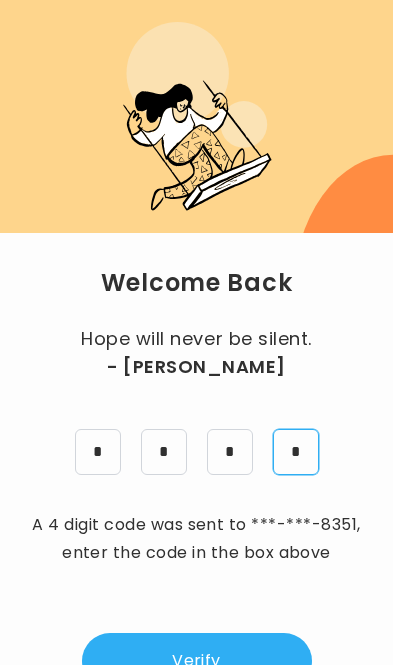 type on "*" 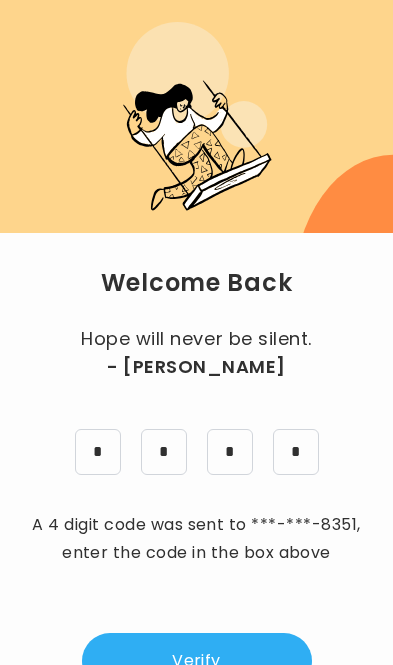click on "Verify" at bounding box center [197, 661] 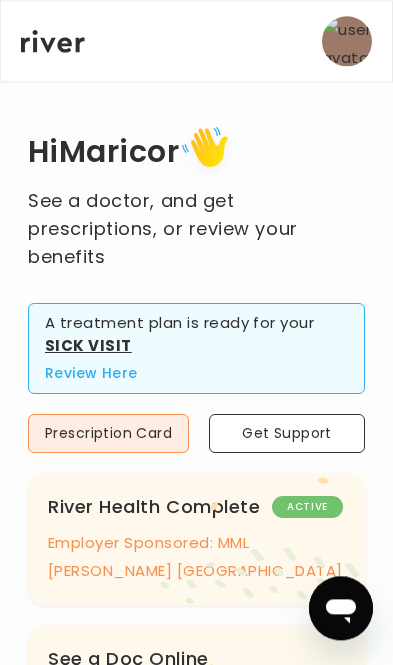 scroll, scrollTop: 0, scrollLeft: 0, axis: both 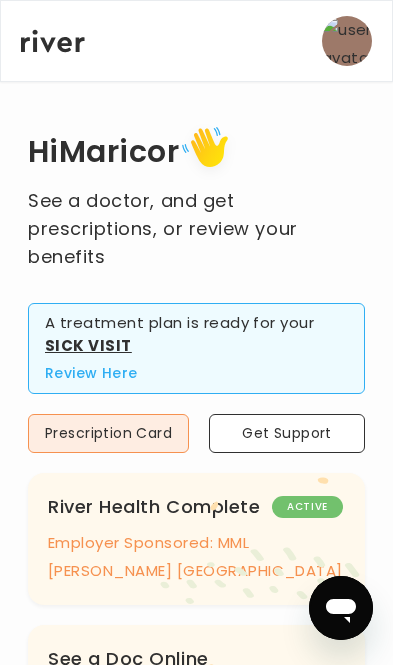 click on "Get Support" at bounding box center (287, 433) 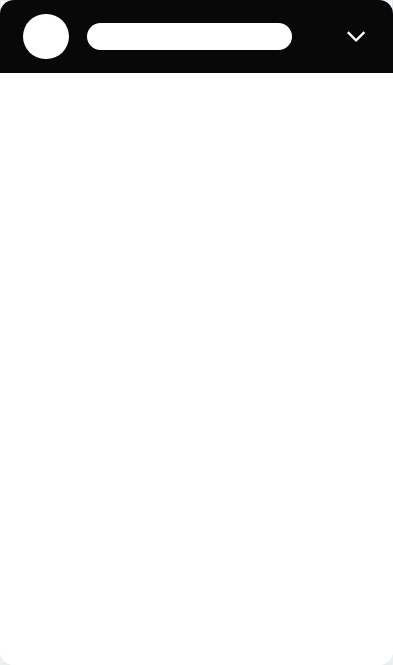 scroll, scrollTop: 0, scrollLeft: 0, axis: both 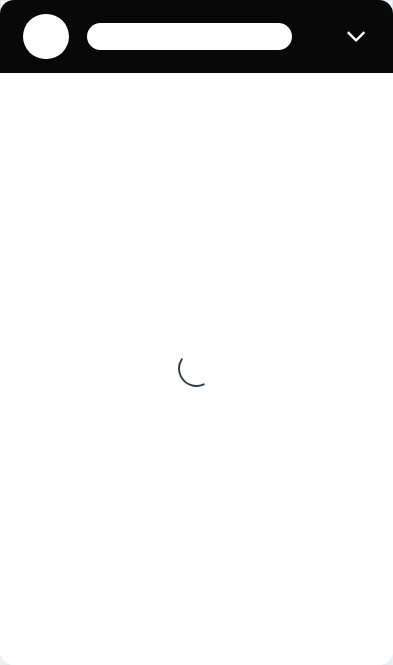 click at bounding box center (357, 37) 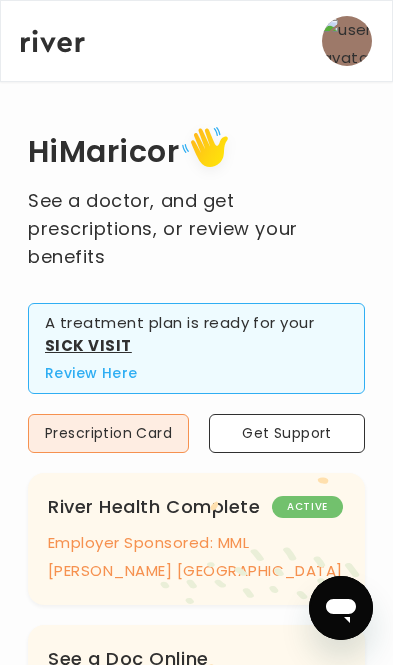 click at bounding box center [347, 41] 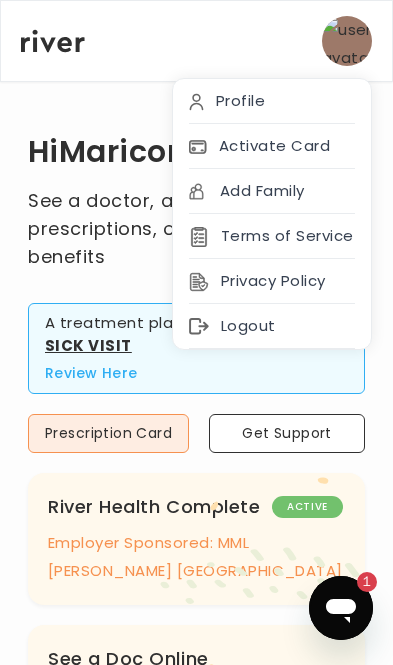 scroll, scrollTop: 0, scrollLeft: 0, axis: both 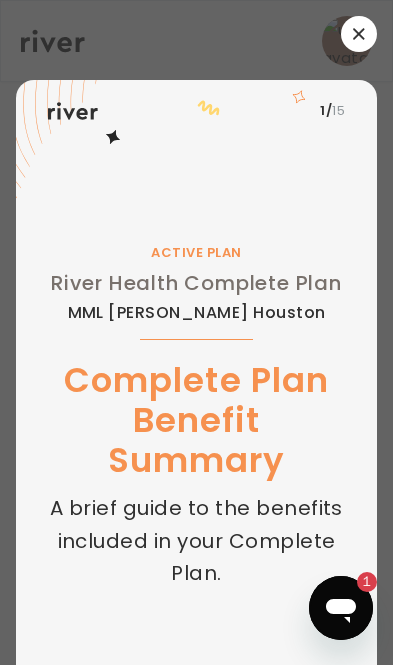 click at bounding box center (196, 332) 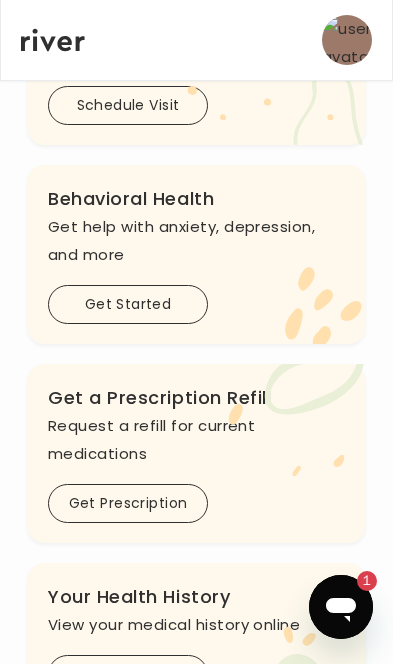 scroll, scrollTop: 965, scrollLeft: 0, axis: vertical 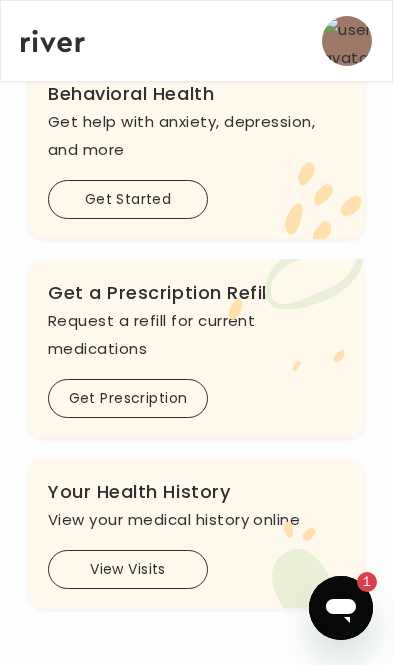 click on "View Visits" at bounding box center [128, 569] 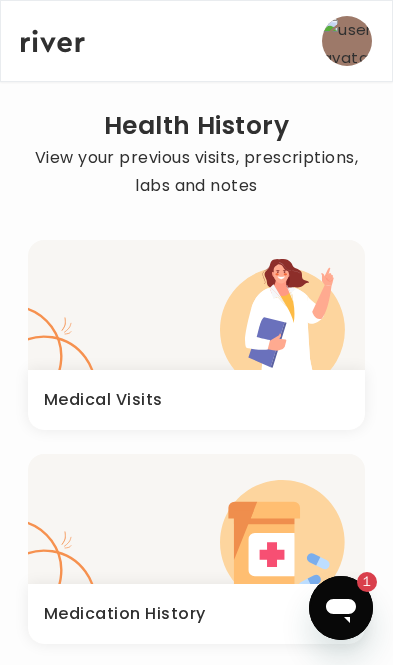 click 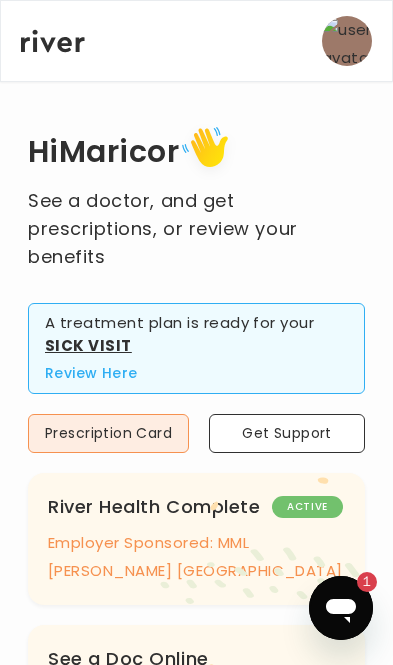 click 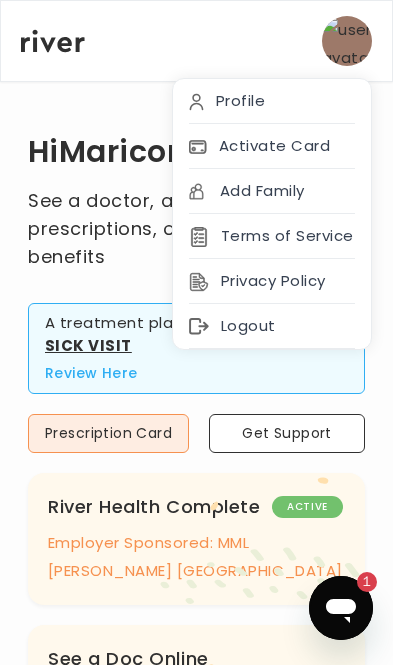 click 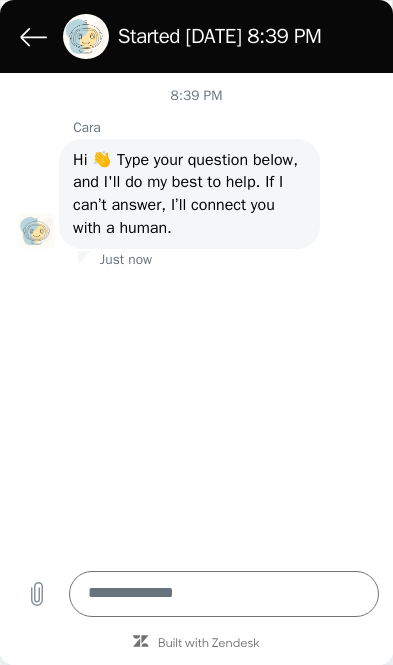 type on "*" 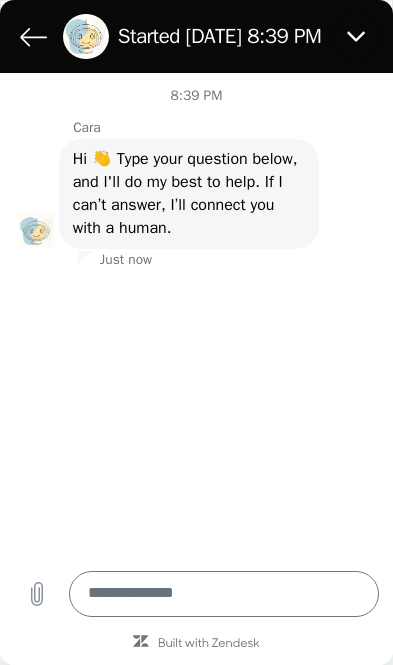 click at bounding box center (224, 594) 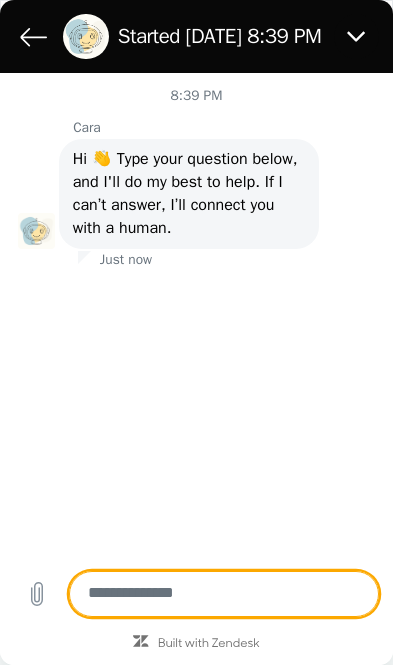 scroll, scrollTop: 126, scrollLeft: 0, axis: vertical 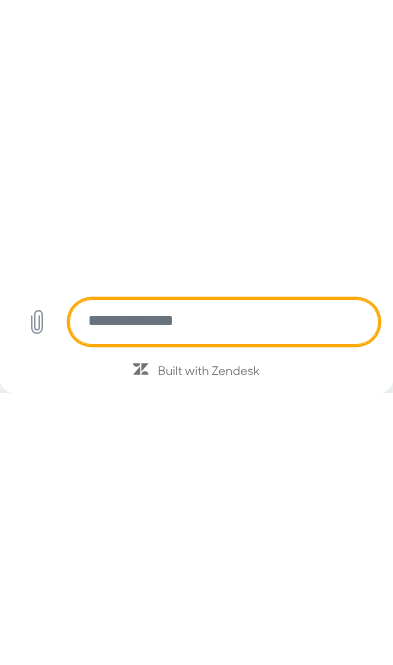 type on "*" 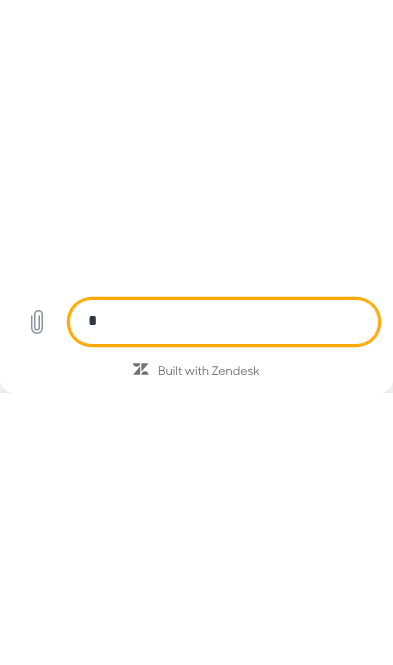 type on "*" 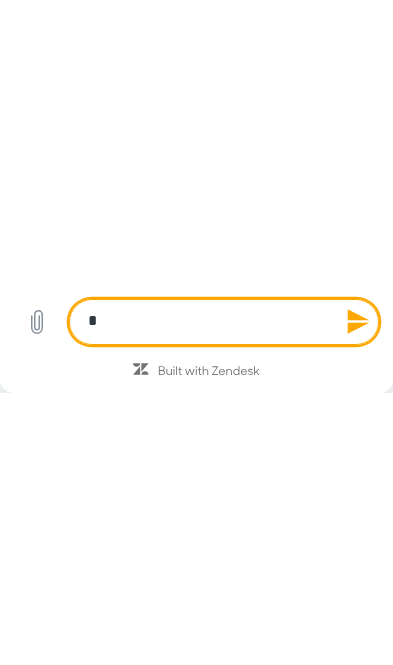 type on "**" 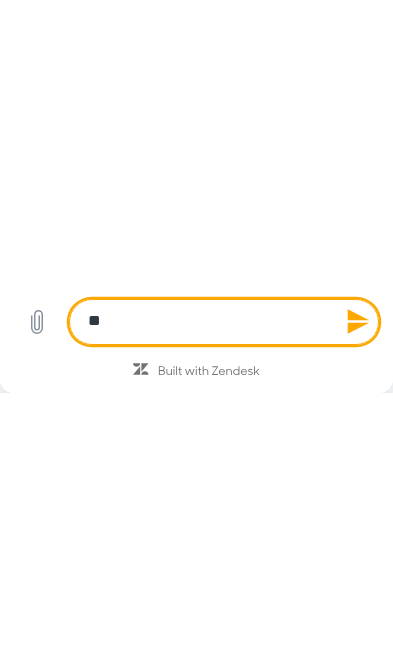 type on "***" 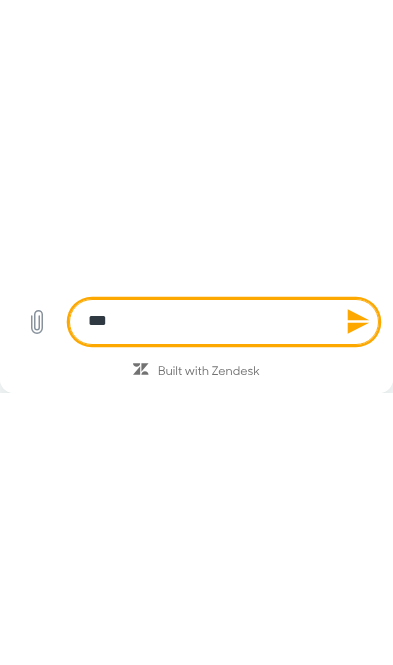 type on "****" 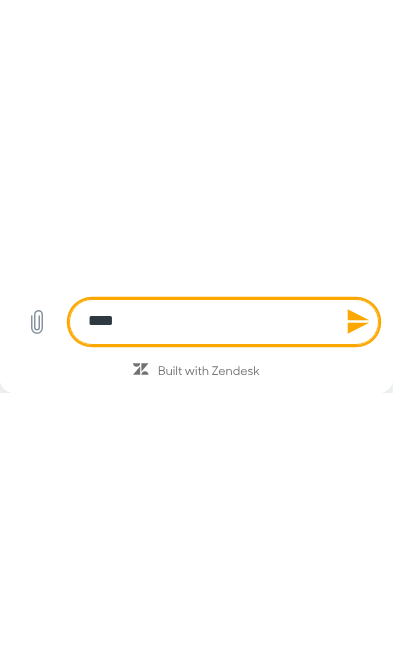 type on "****" 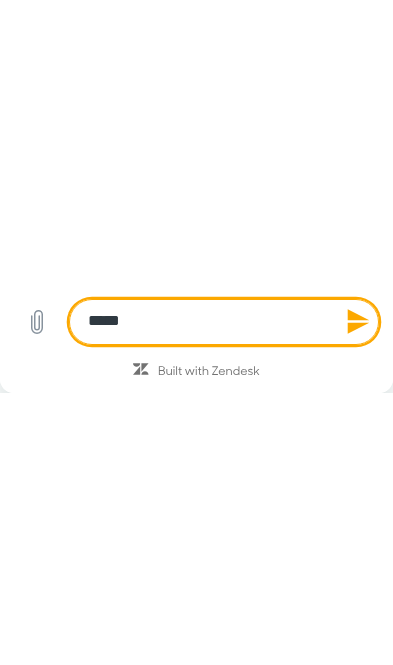 type on "*" 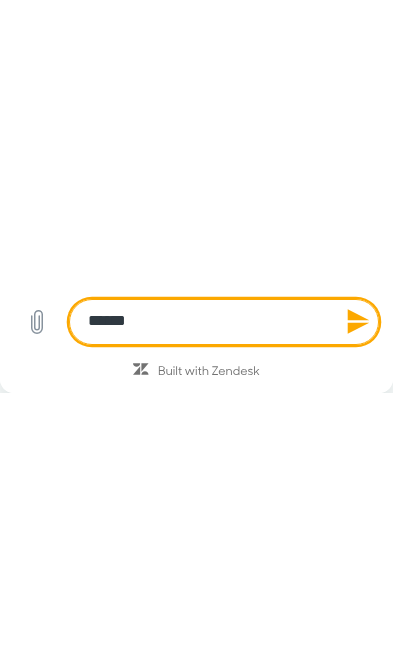 type on "*" 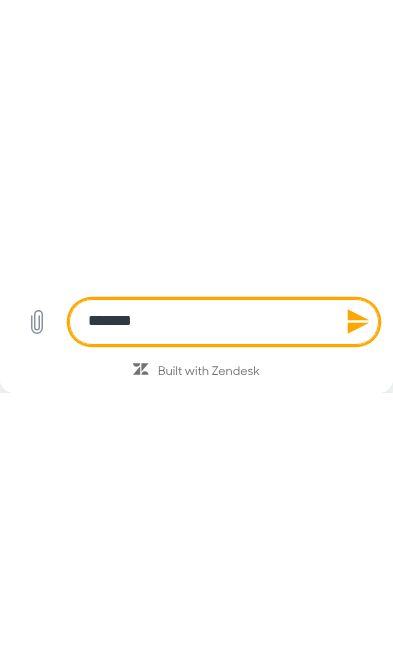 type on "*" 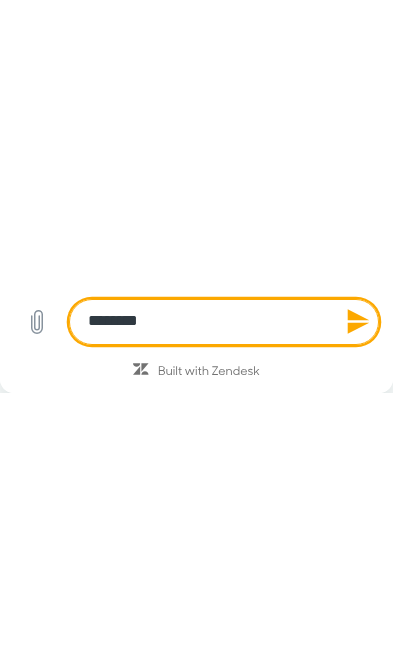 type on "*" 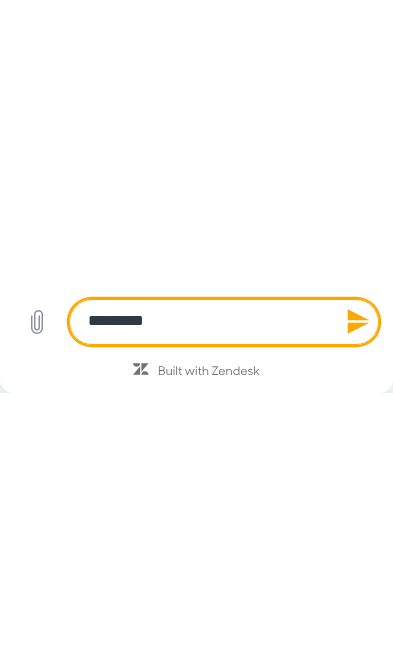 type on "*" 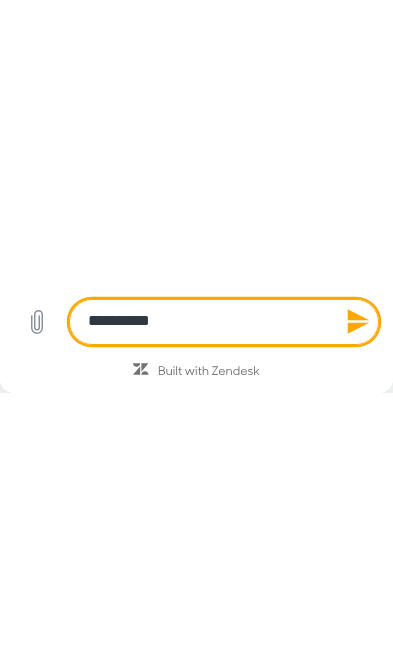 type on "*" 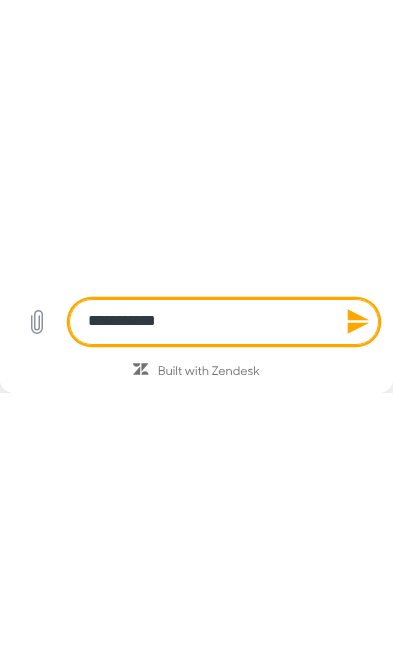 type on "*" 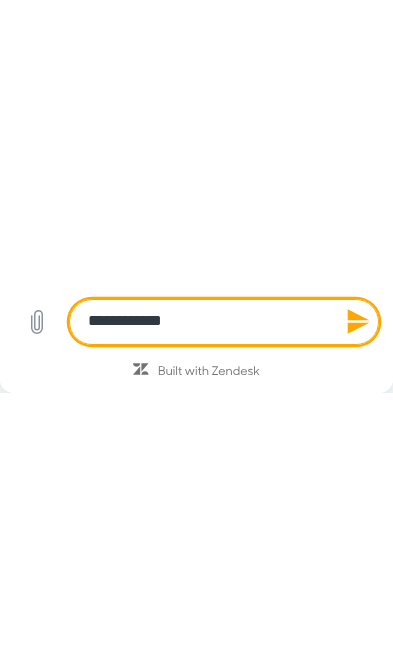 type on "*" 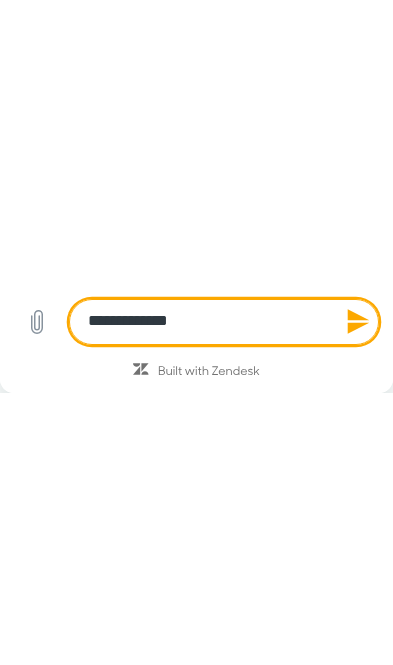type on "*" 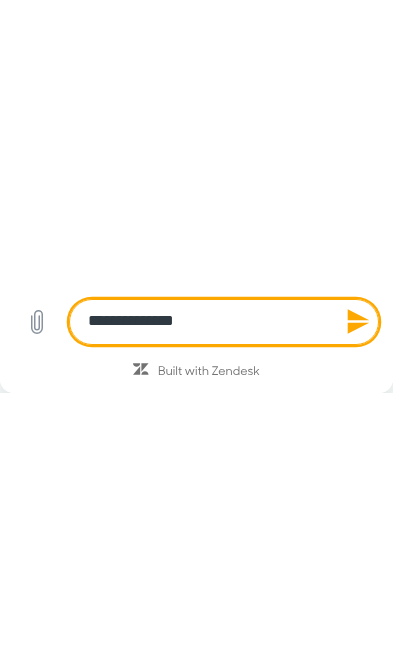 type on "*" 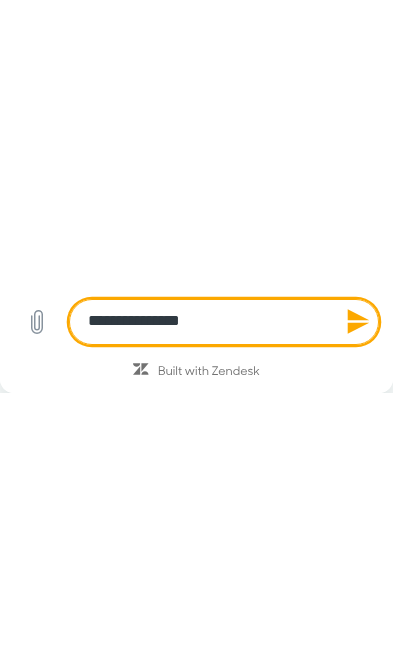 type on "**********" 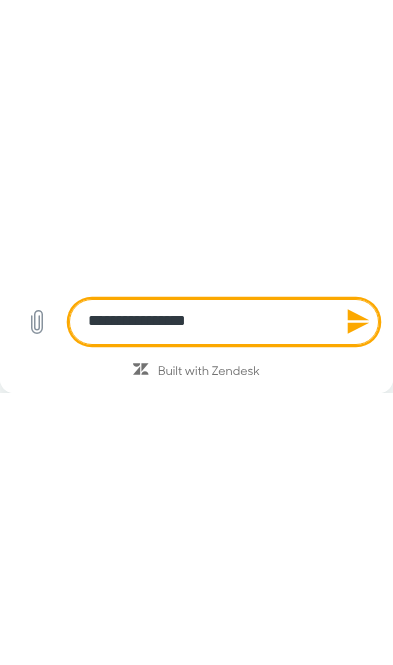 type on "*" 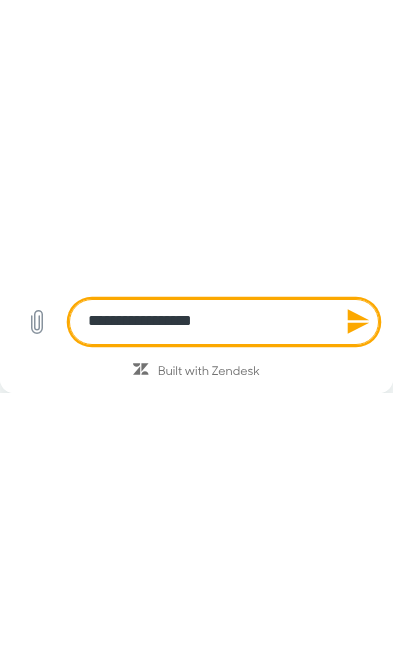type on "**********" 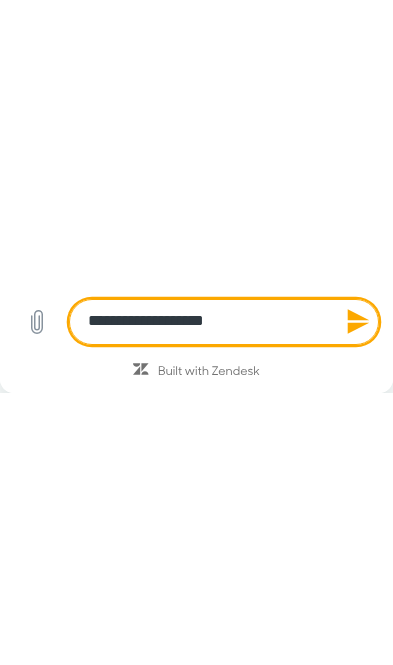 type on "**********" 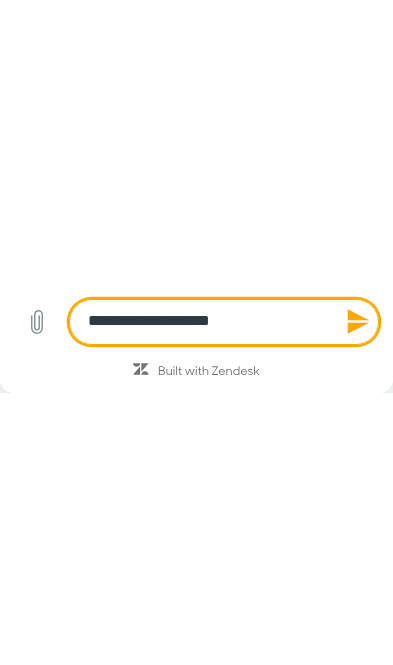 type on "**********" 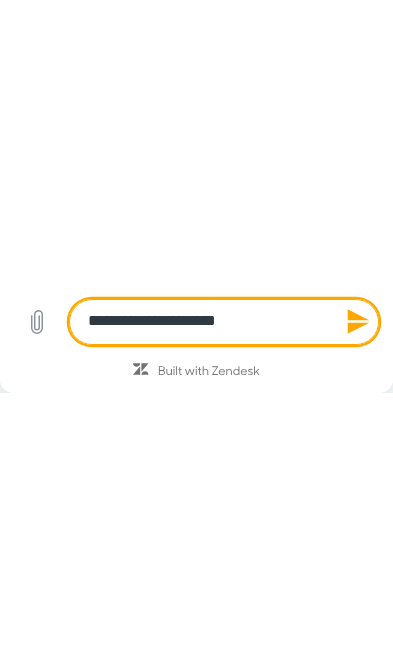 type on "*" 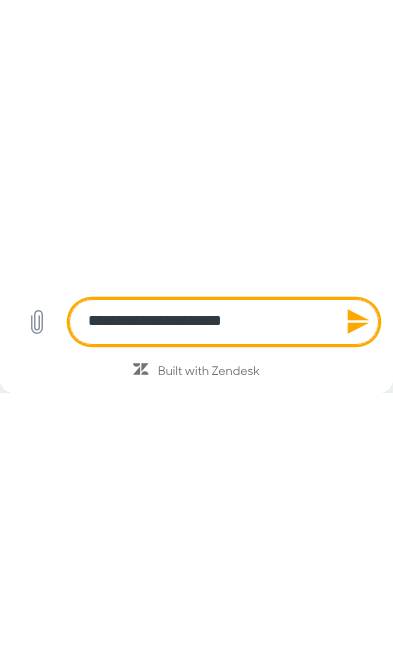 type on "*" 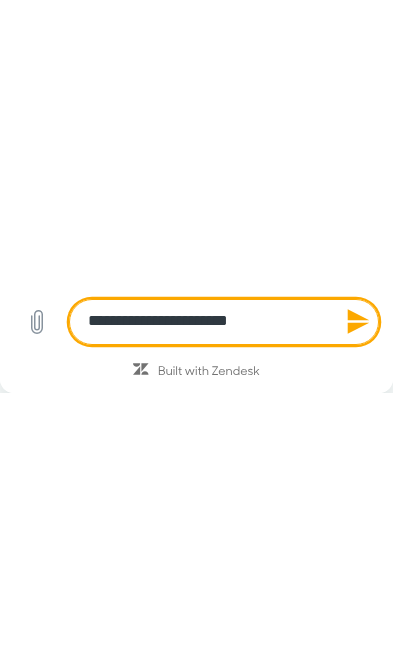 type on "*" 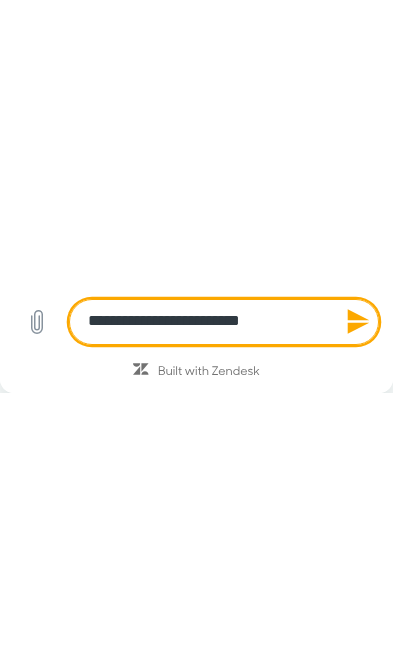 type on "**********" 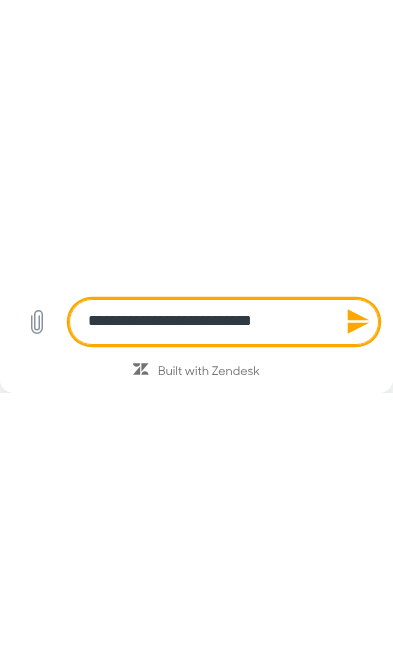 type on "**********" 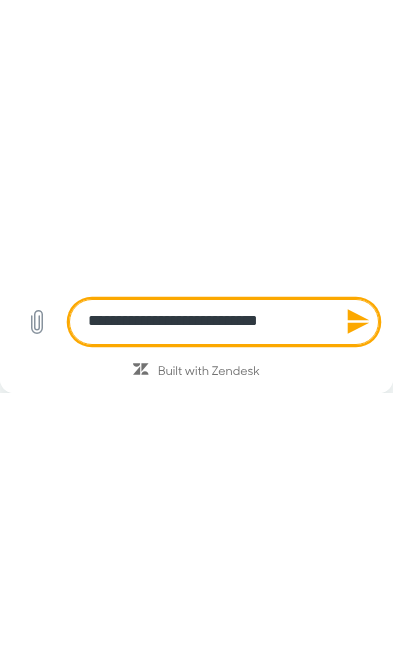 type on "**********" 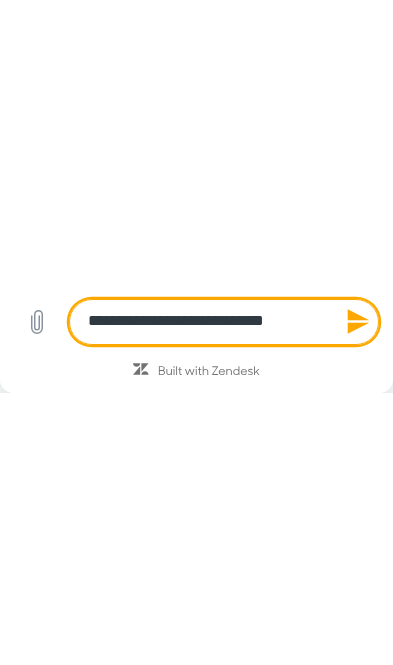 type on "*" 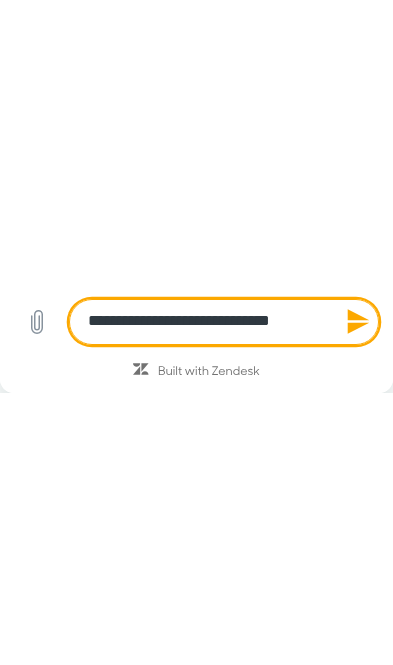 type on "*" 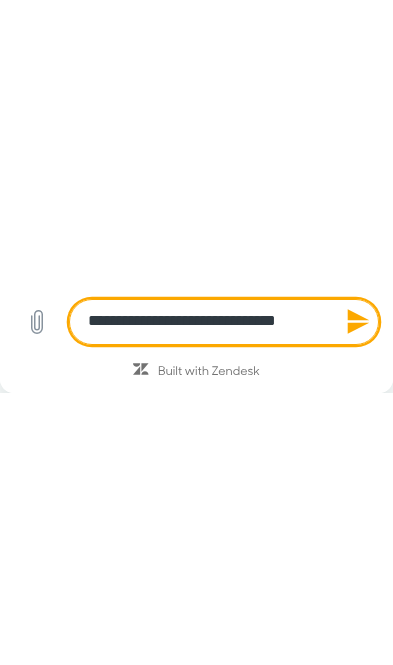 type on "*" 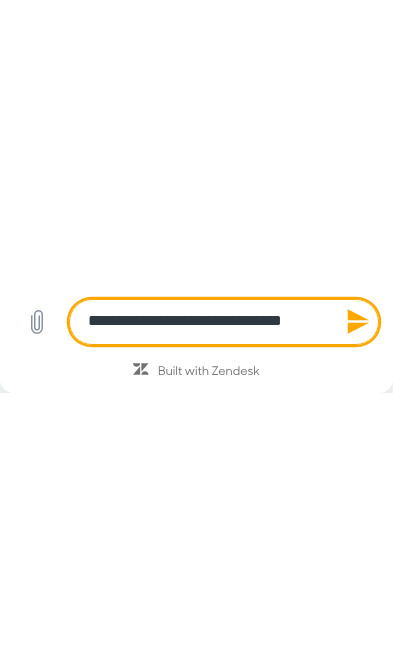 type on "*" 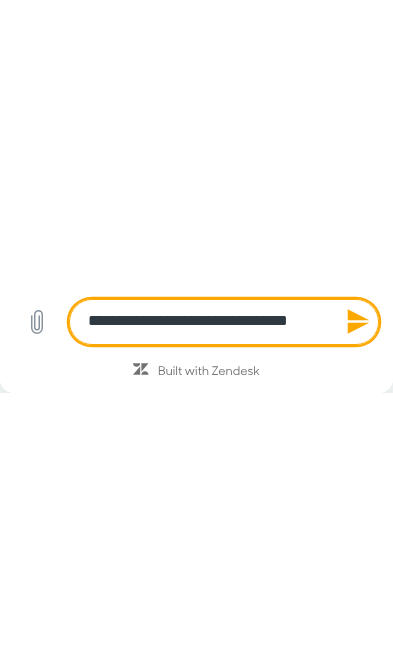 type on "*" 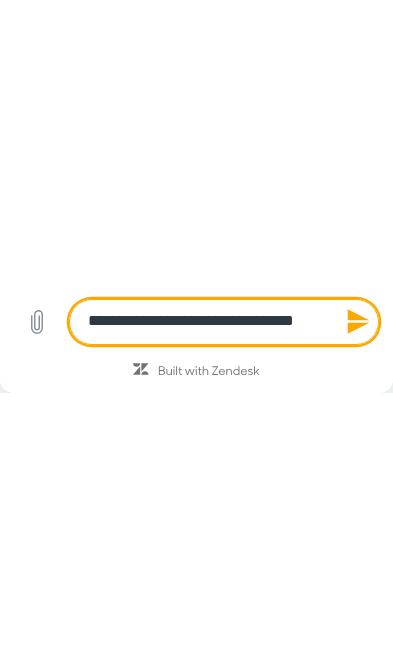 type on "*" 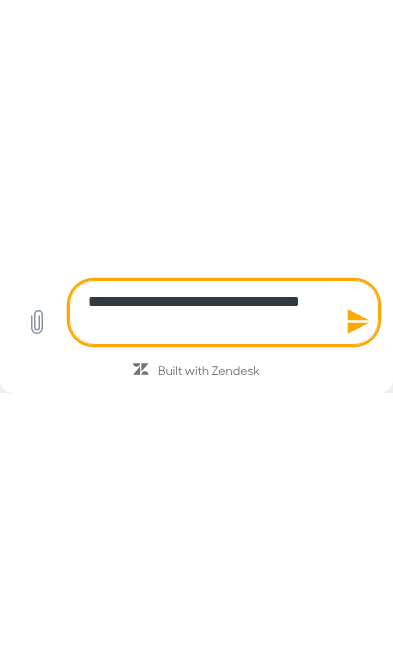 type on "**********" 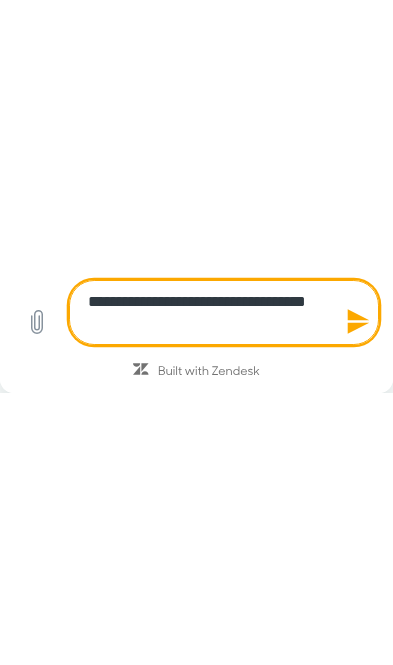 type on "**********" 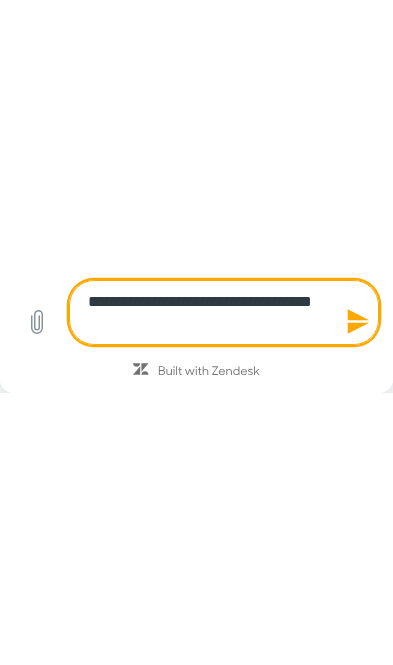 type on "**********" 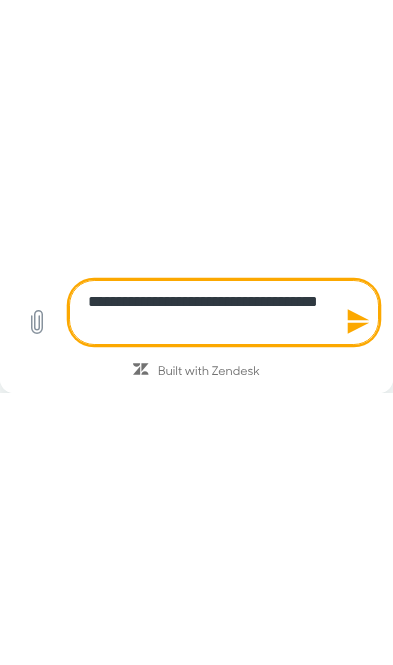 type on "*" 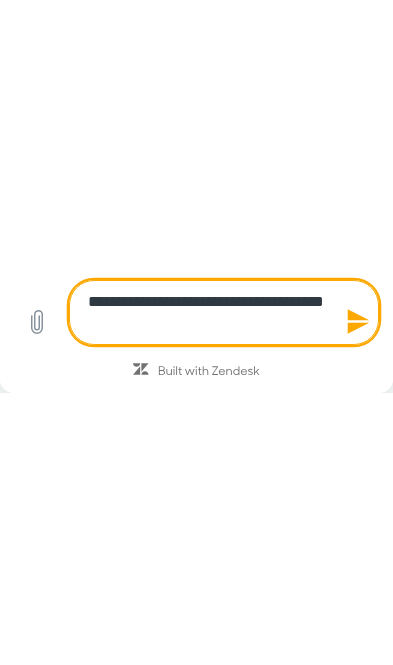 type on "*" 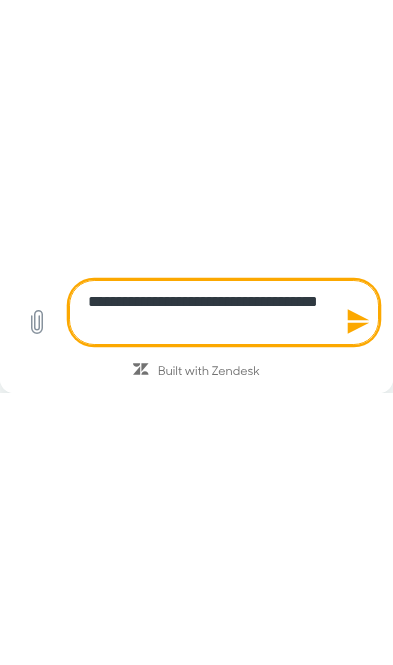 type on "**********" 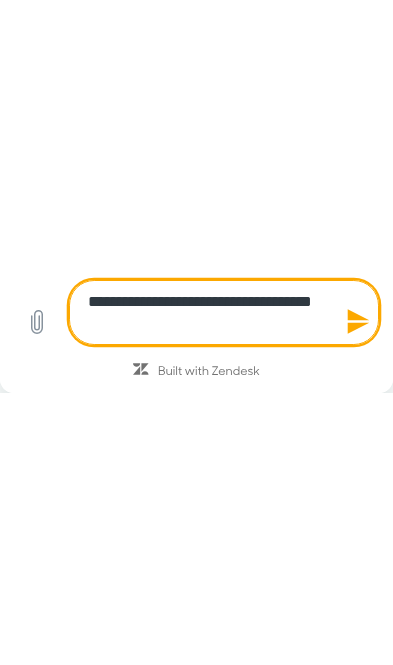 type on "**********" 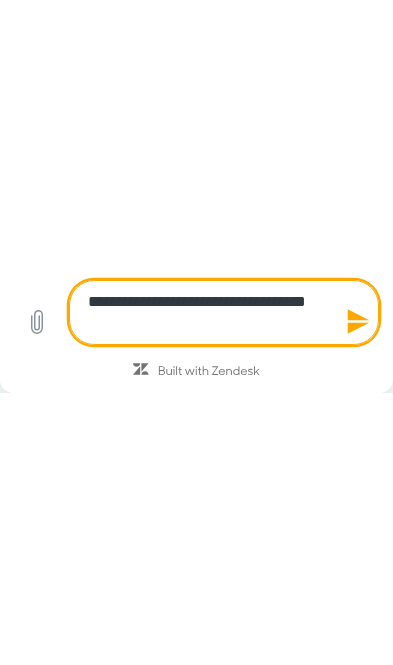 type on "**********" 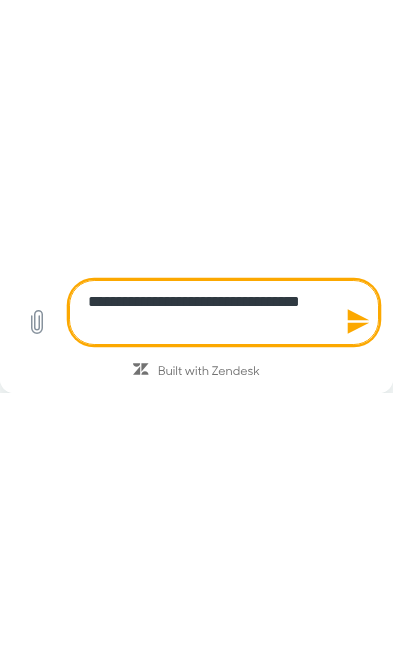 type on "**********" 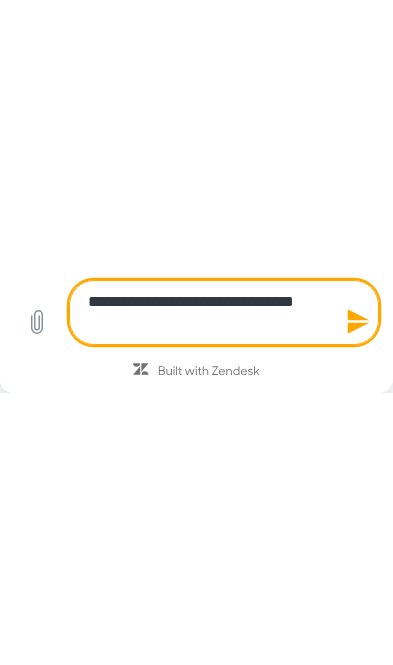 type on "*" 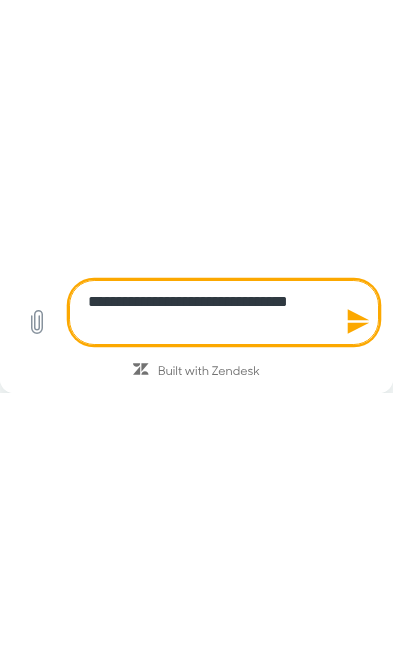 type on "*" 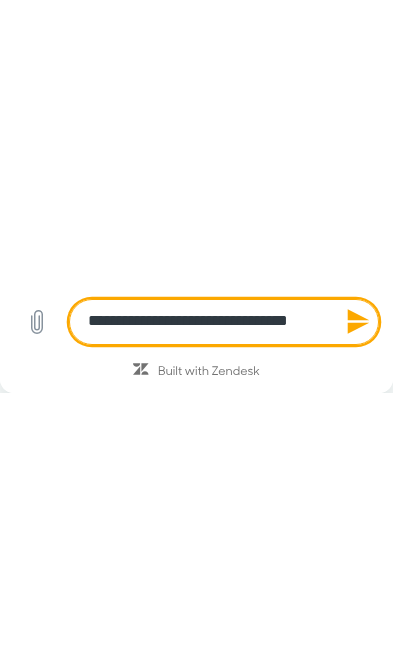 type on "**********" 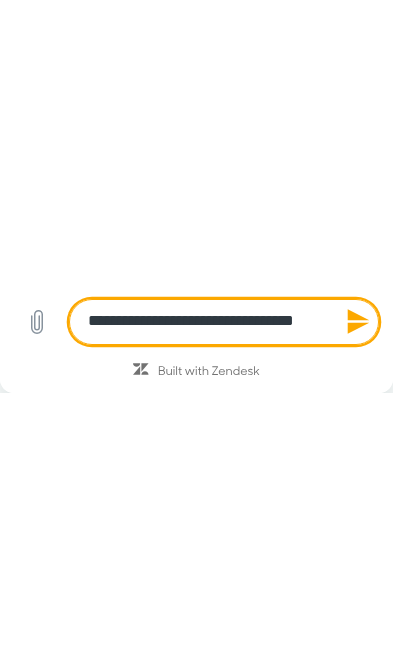 type on "*" 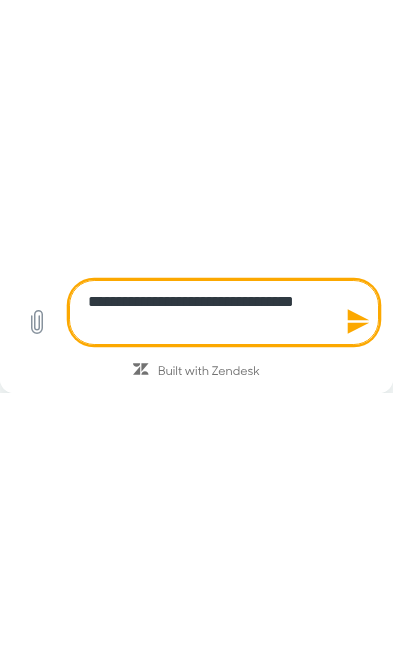 type on "**********" 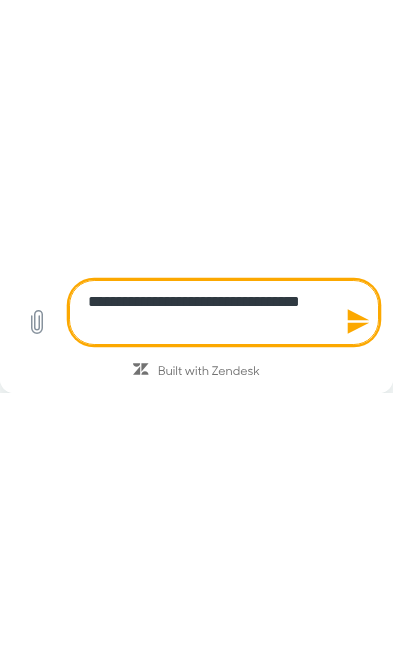type on "**********" 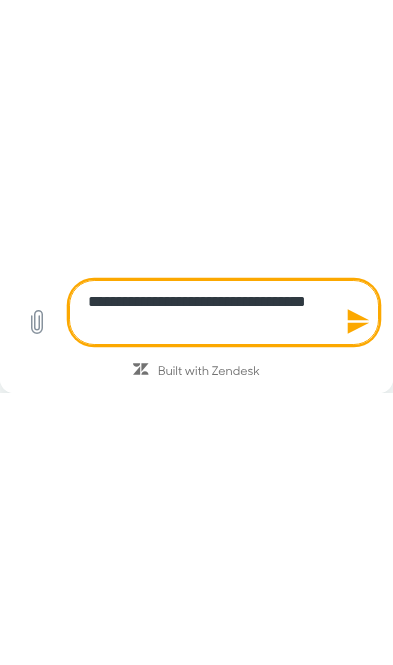 type on "**********" 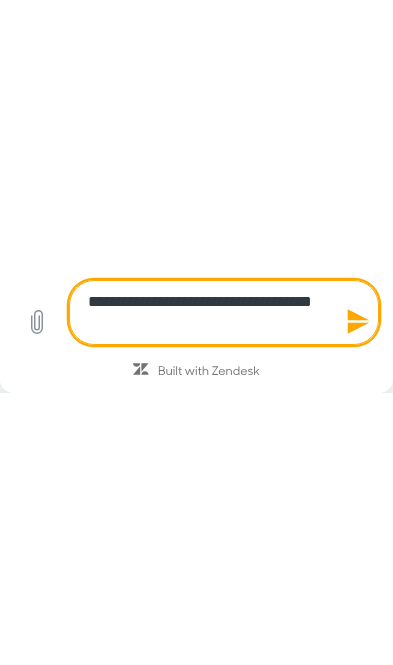 type on "**********" 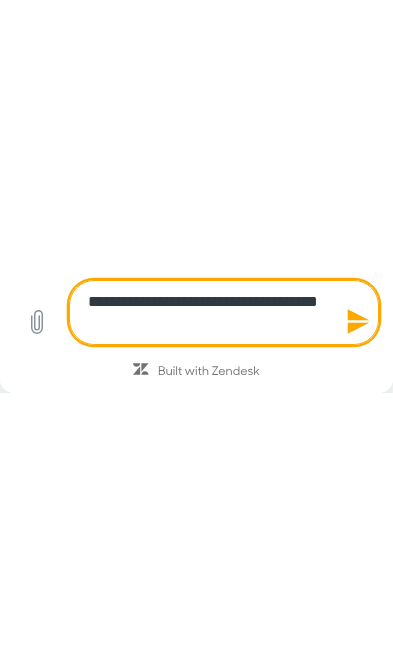 type on "*" 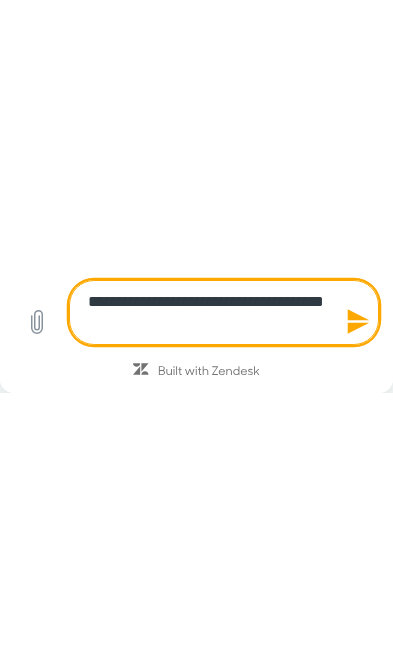 type on "*" 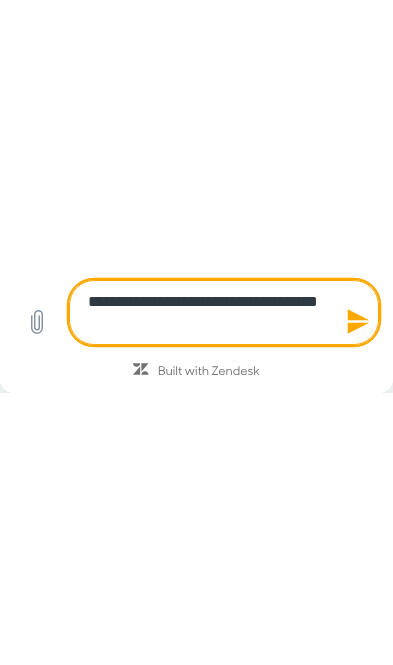 type on "**********" 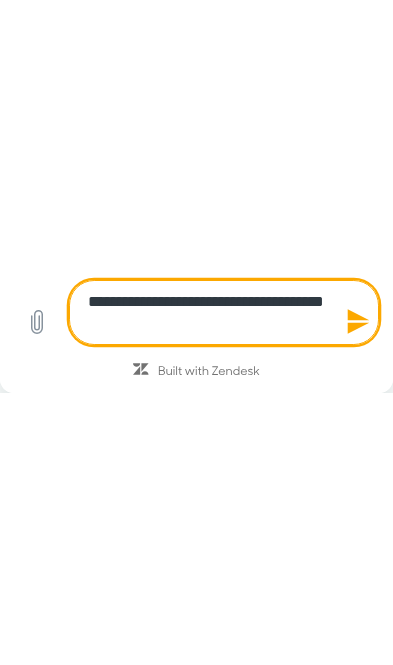 type on "**********" 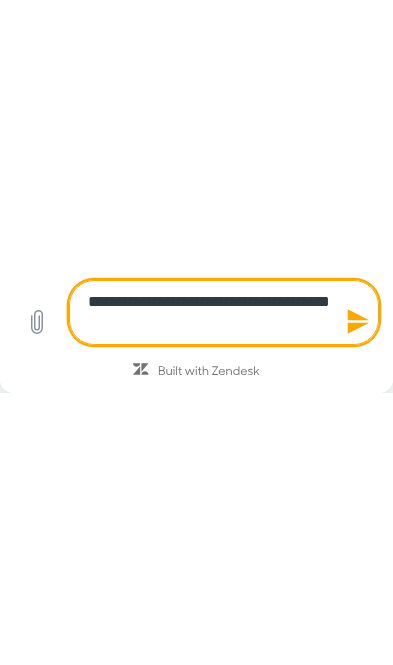 type on "*" 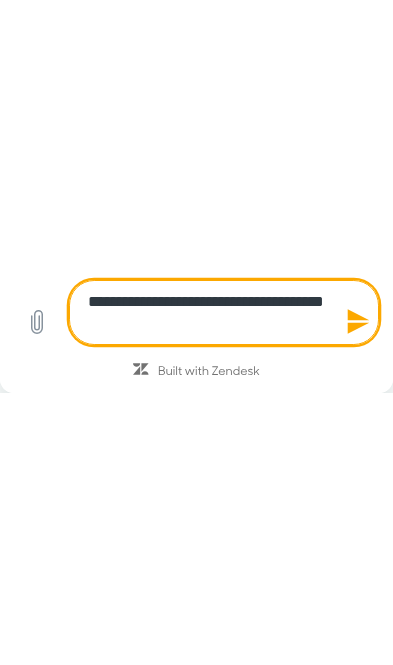 type on "*" 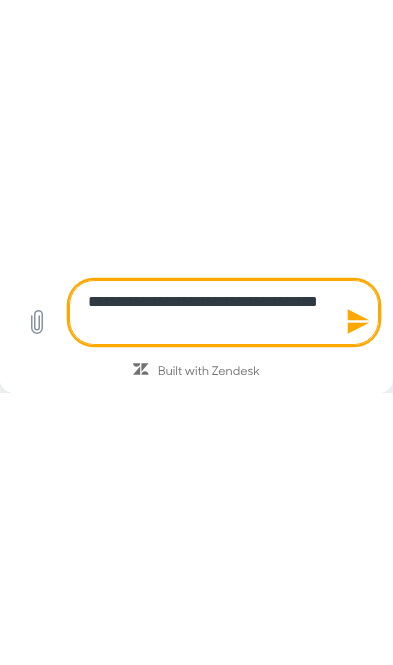 type on "*" 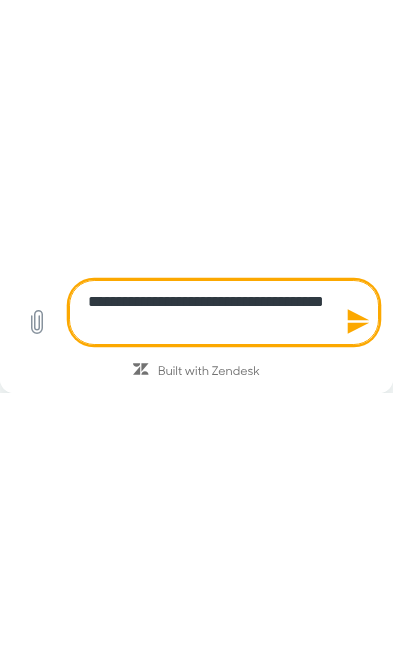type on "*" 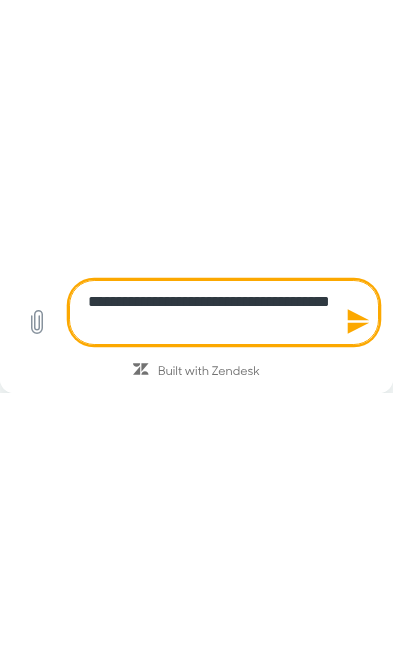 type on "**********" 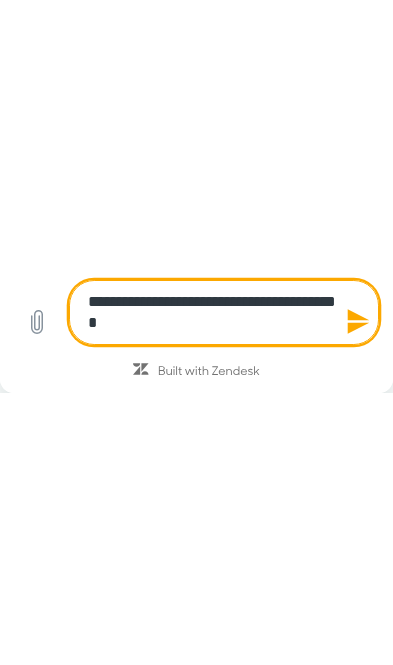 type on "**********" 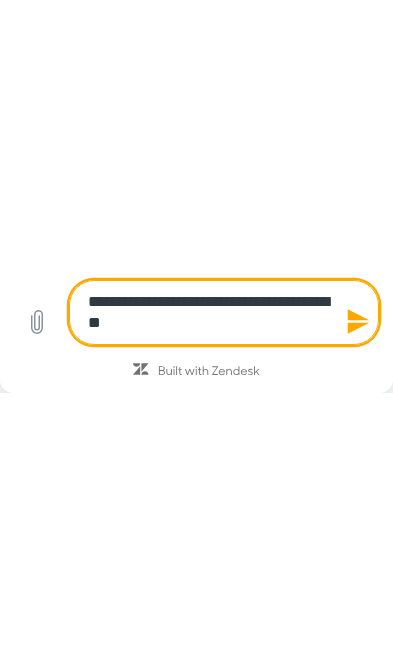 type on "*" 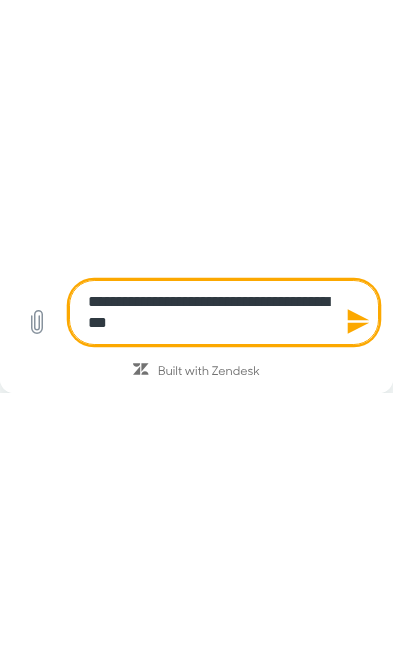 type on "**********" 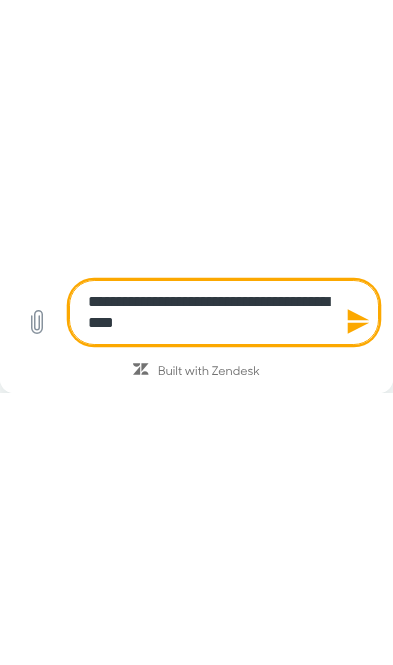 type on "*" 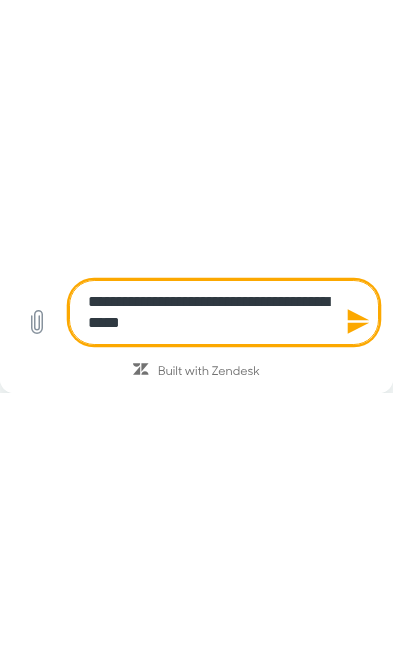 type on "*" 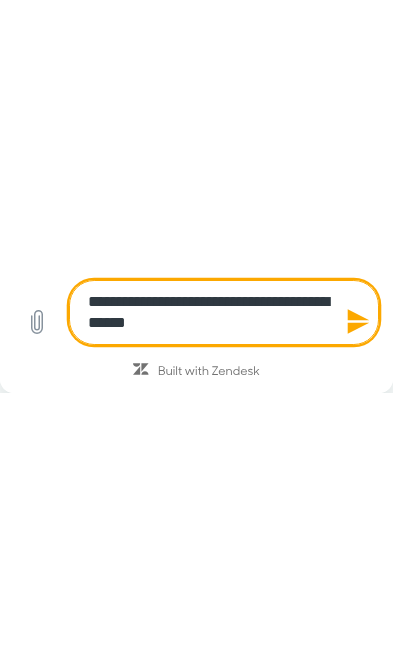 type on "*" 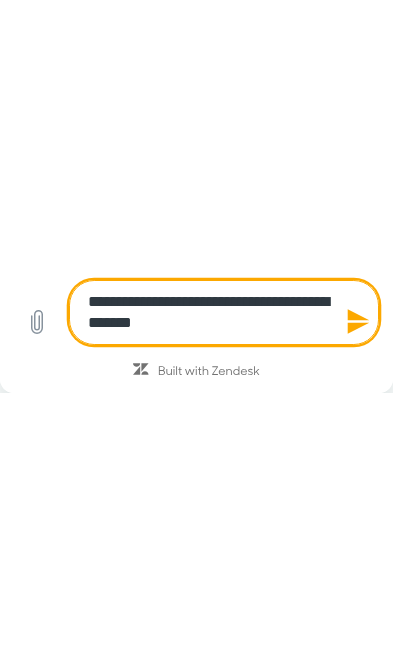 type on "*" 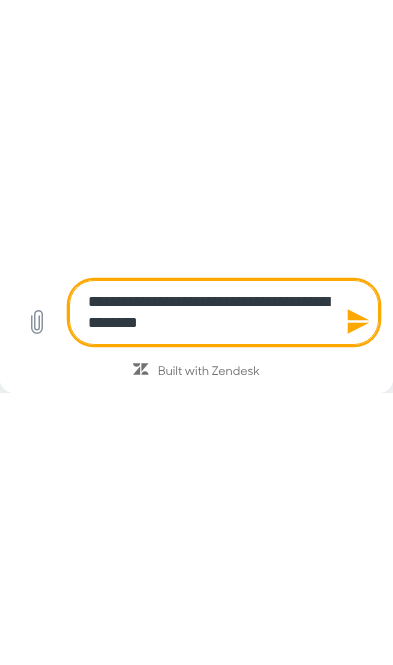 type on "*" 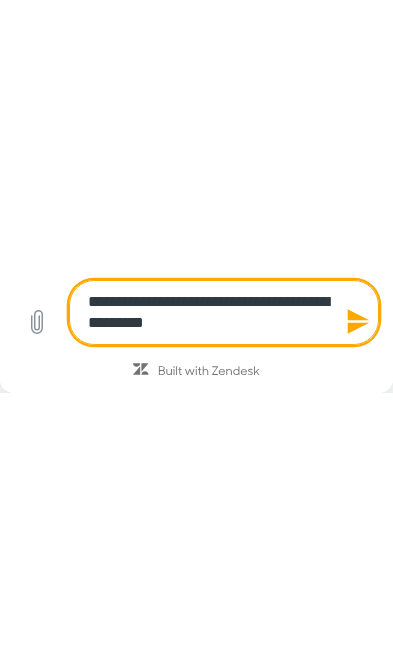 type on "*" 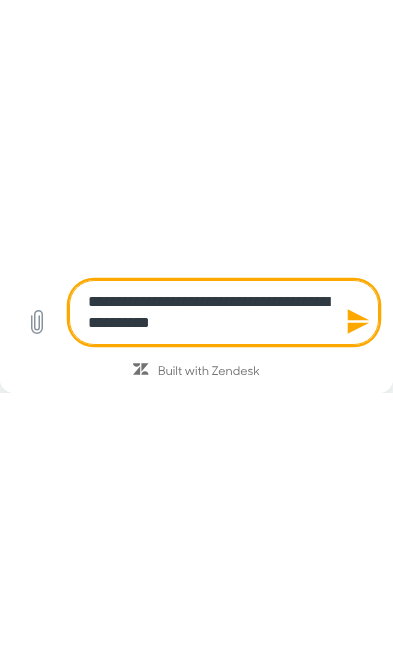 type on "*" 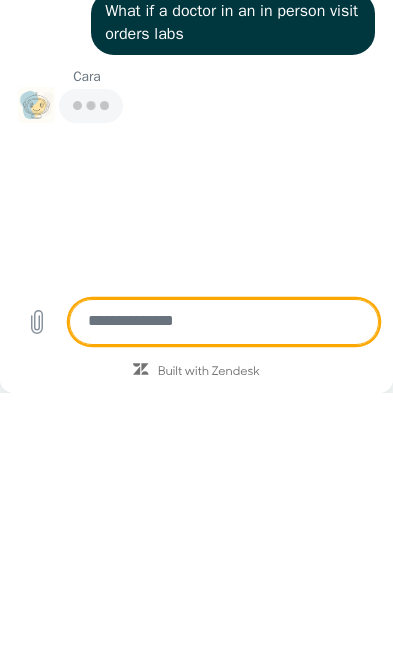 scroll, scrollTop: 398, scrollLeft: 0, axis: vertical 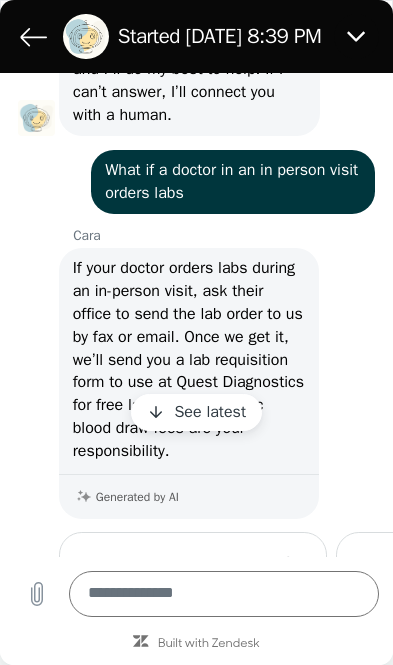 click 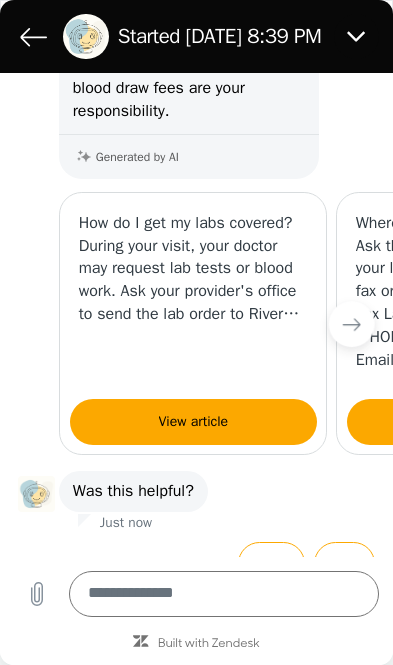 type on "*" 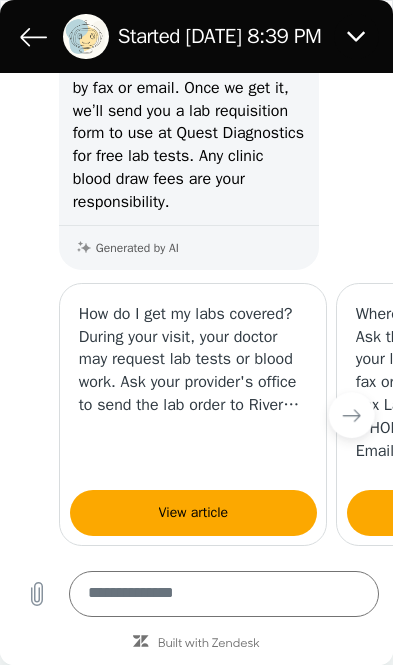 scroll, scrollTop: 363, scrollLeft: 0, axis: vertical 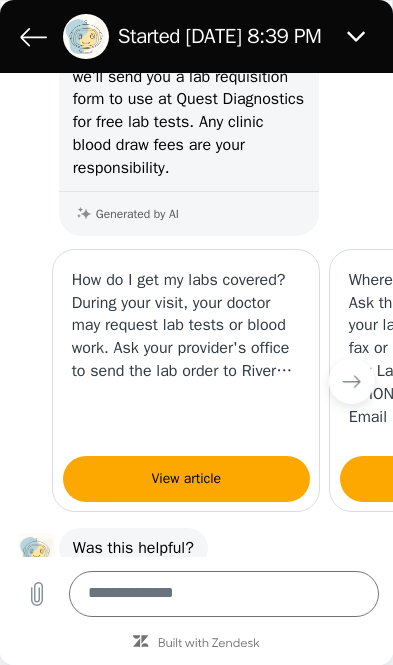 click on "View article" at bounding box center (187, 479) 